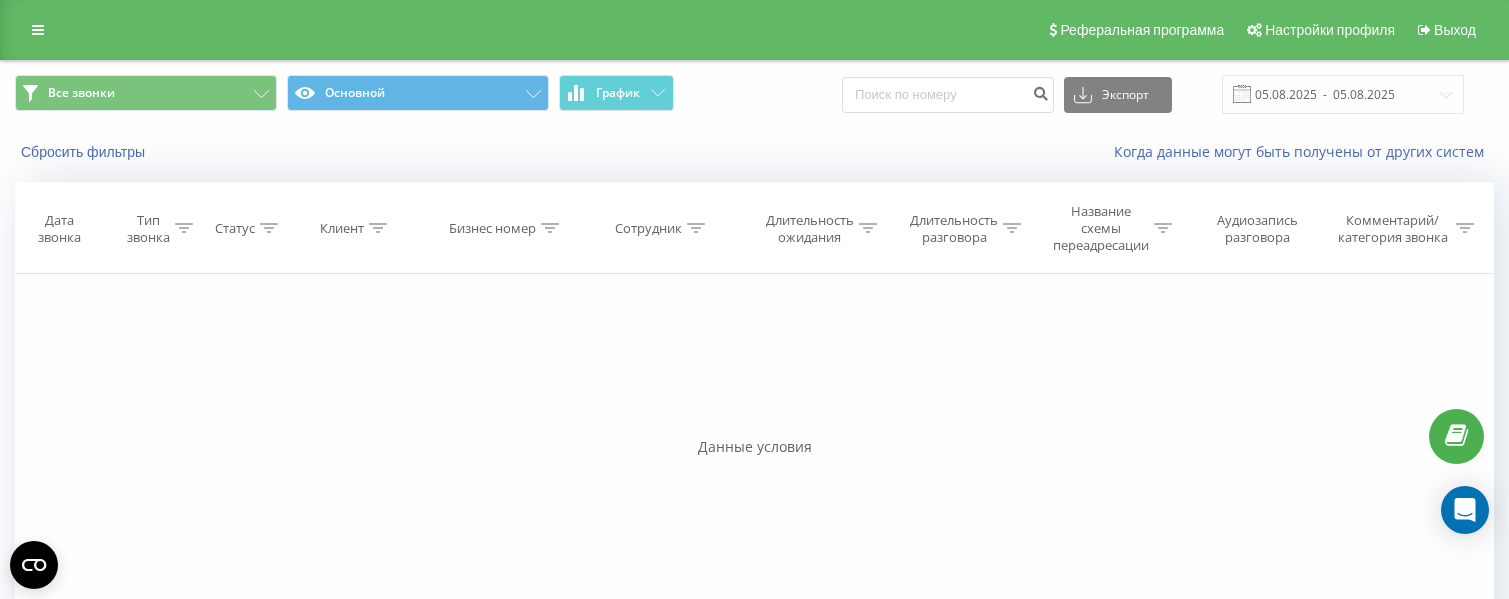 scroll, scrollTop: 0, scrollLeft: 0, axis: both 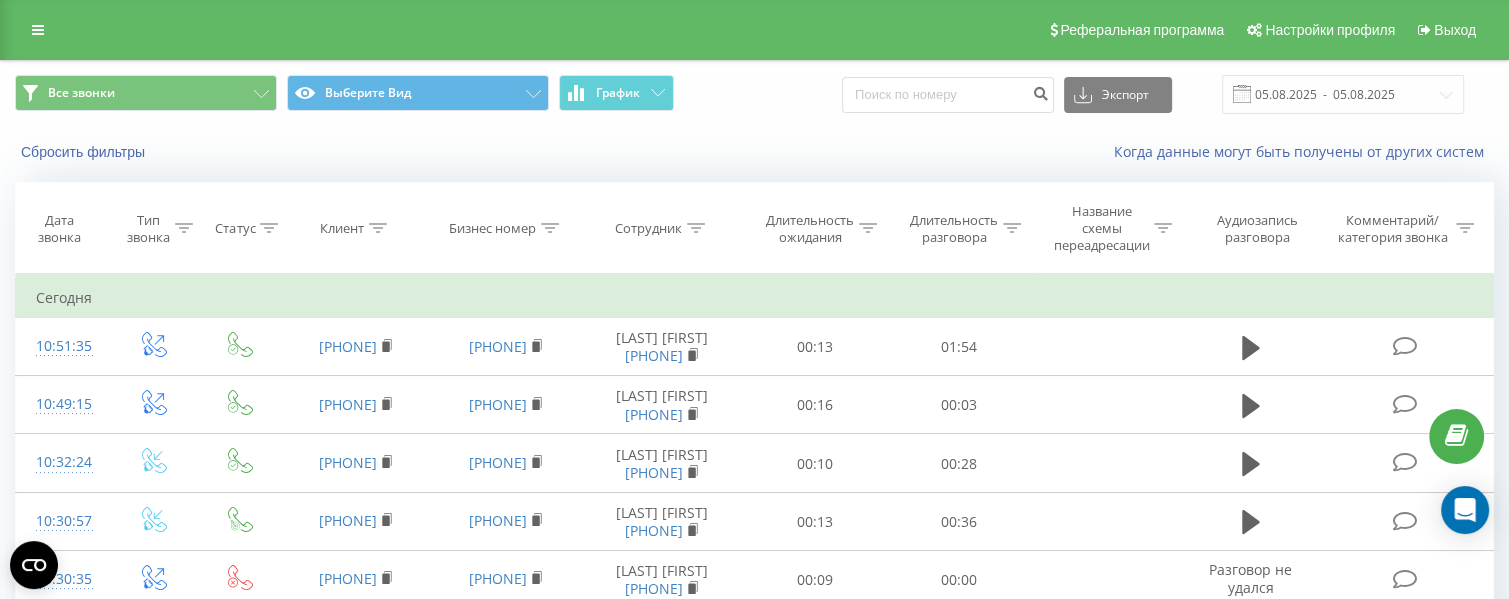 click on "Длительность разговора" at bounding box center [965, 229] 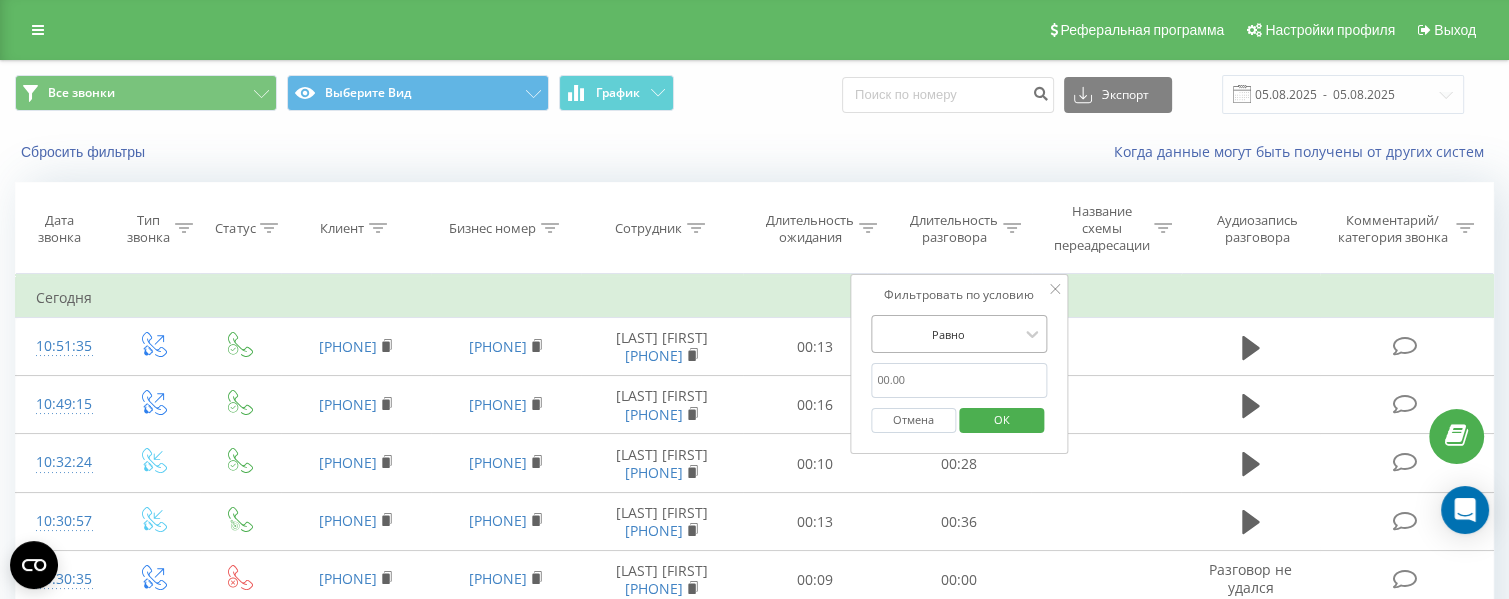 click at bounding box center (948, 334) 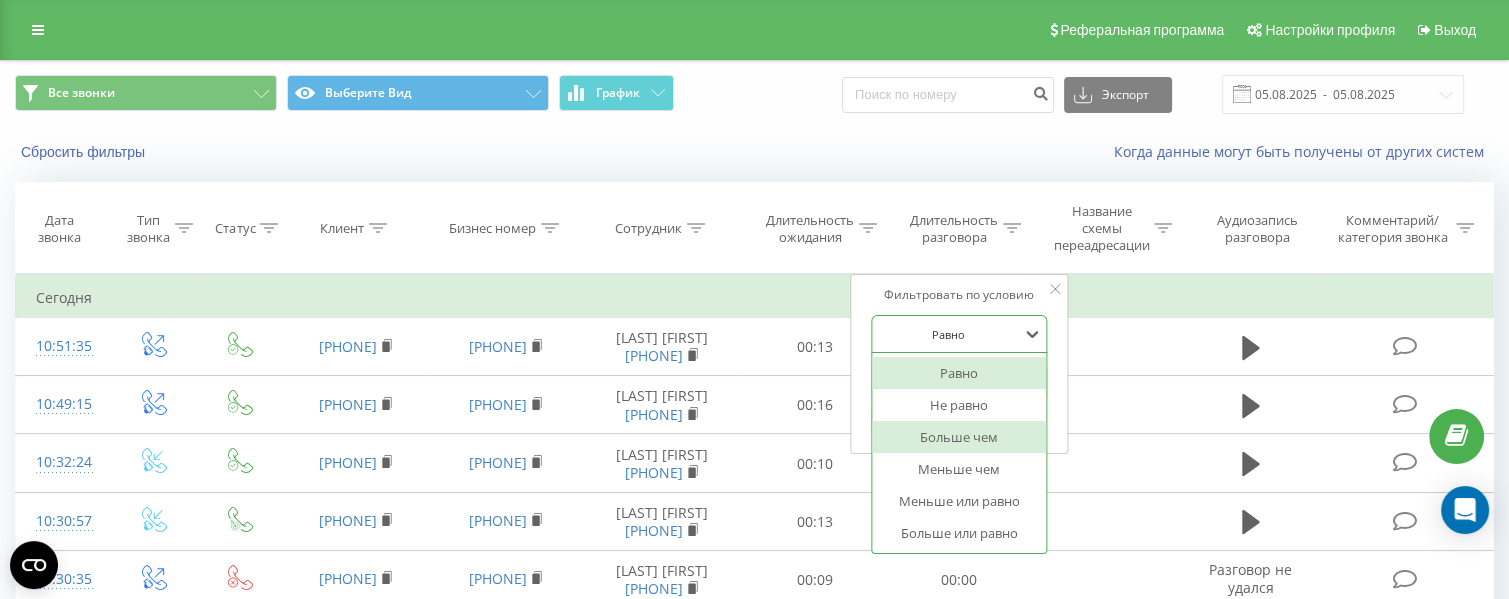 click on "Больше чем" at bounding box center [959, 437] 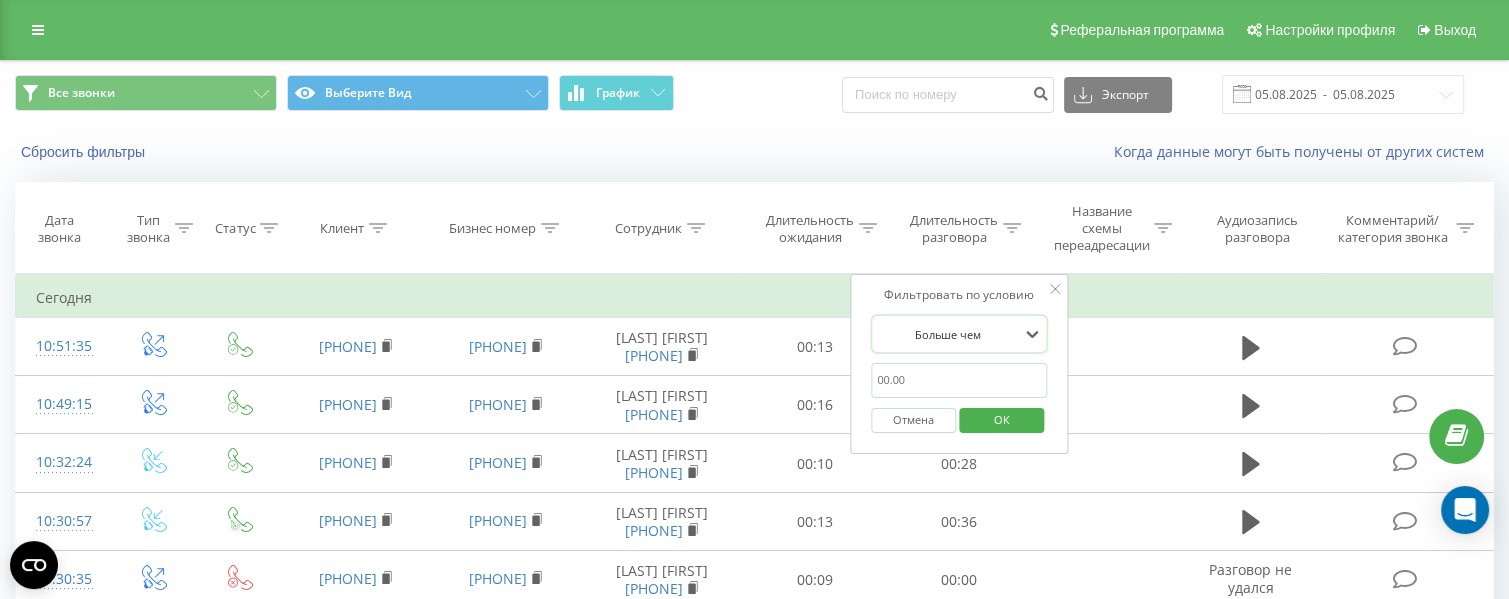 click at bounding box center [959, 380] 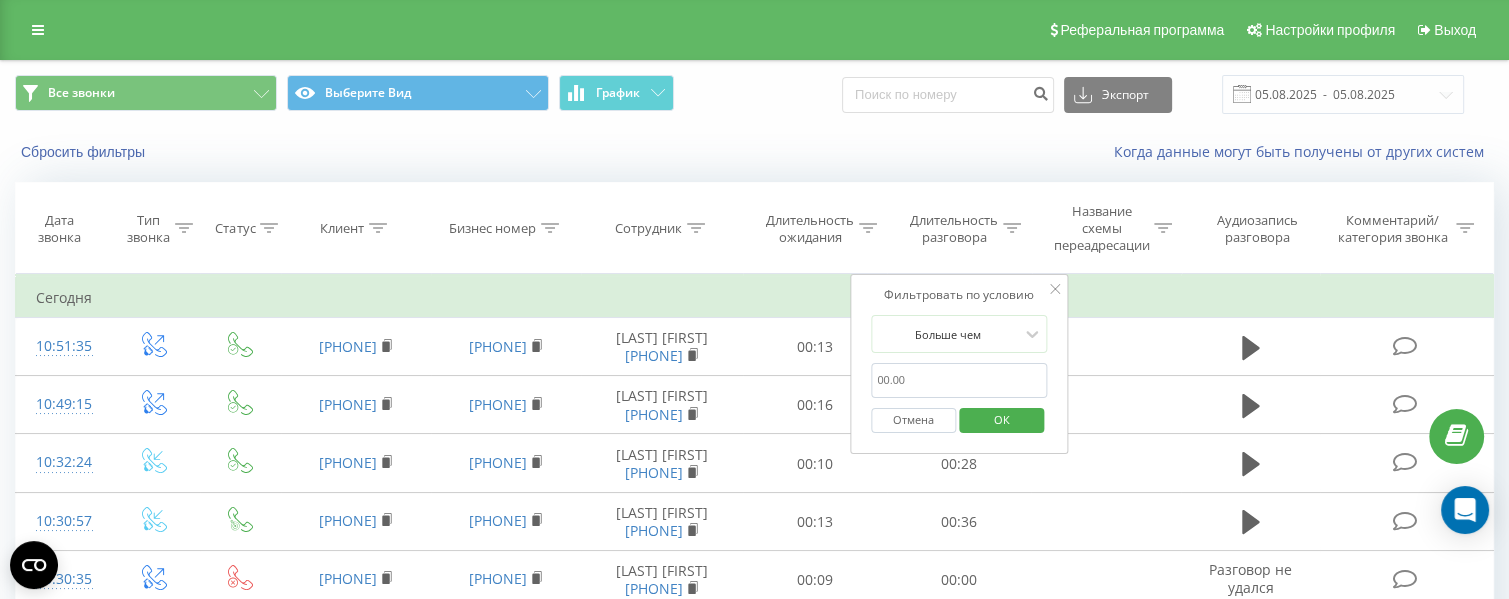 type on "00:59" 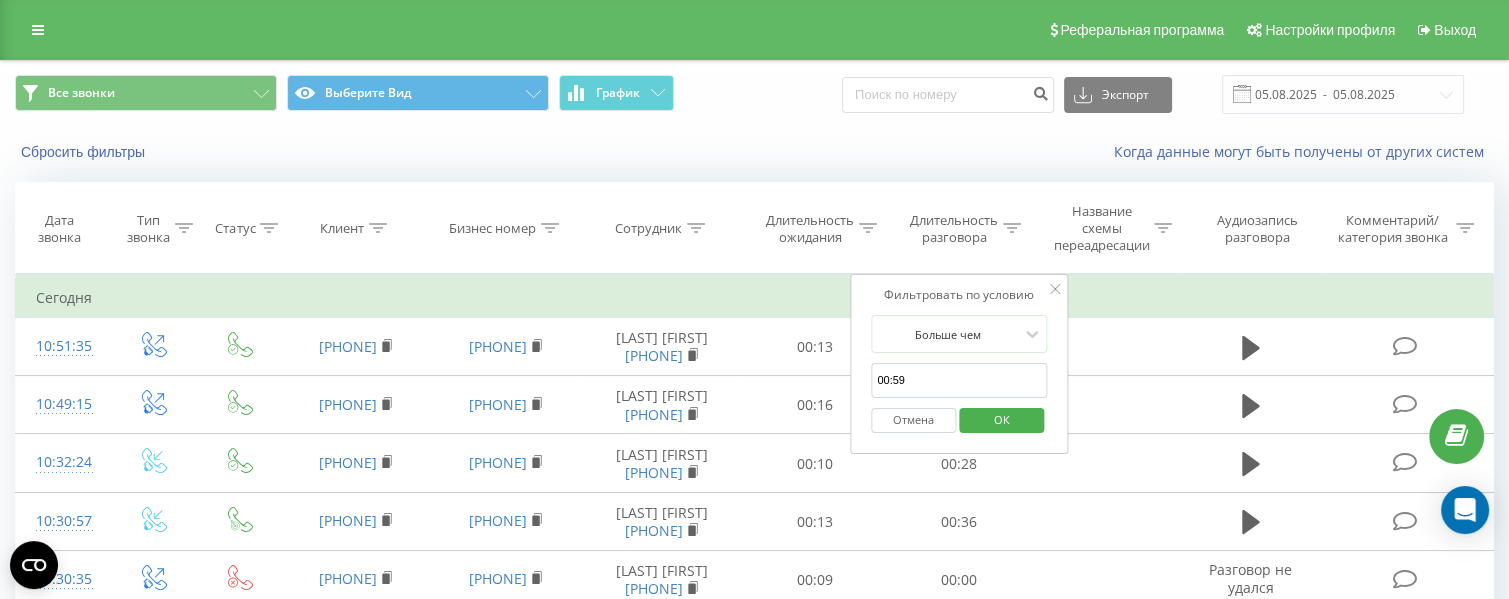 click on "ОК" at bounding box center (1002, 419) 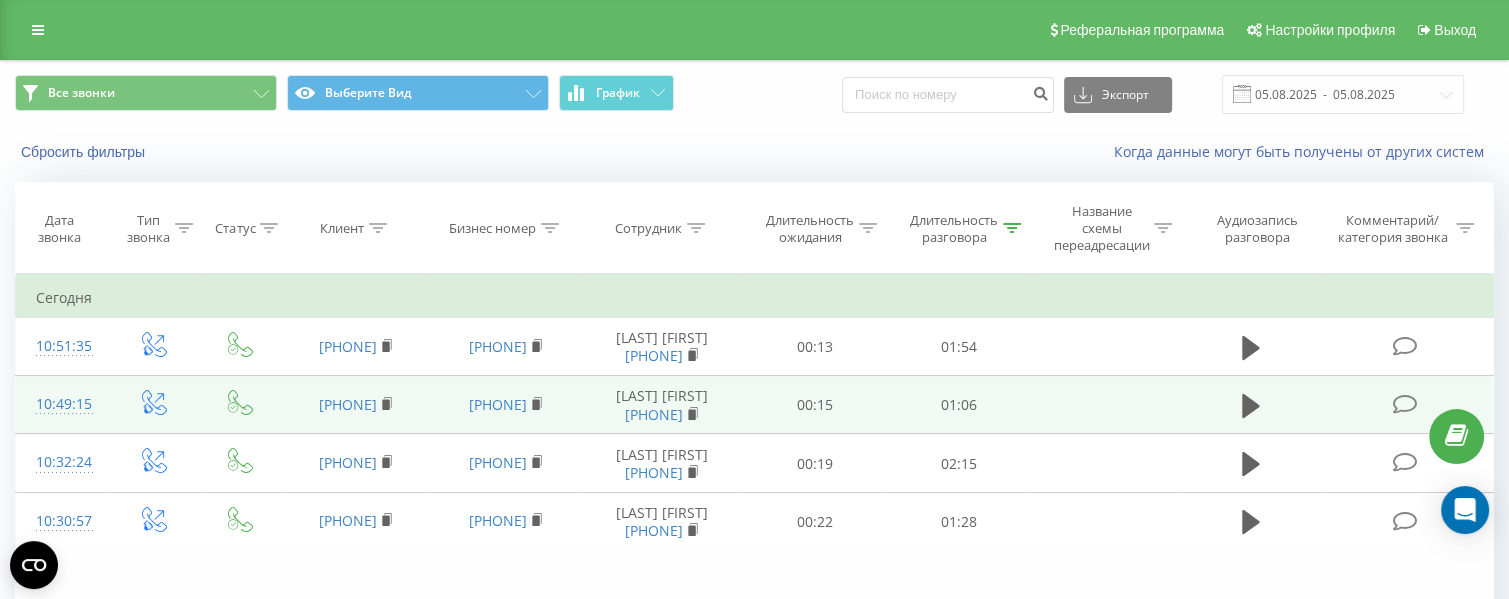 scroll, scrollTop: 199, scrollLeft: 0, axis: vertical 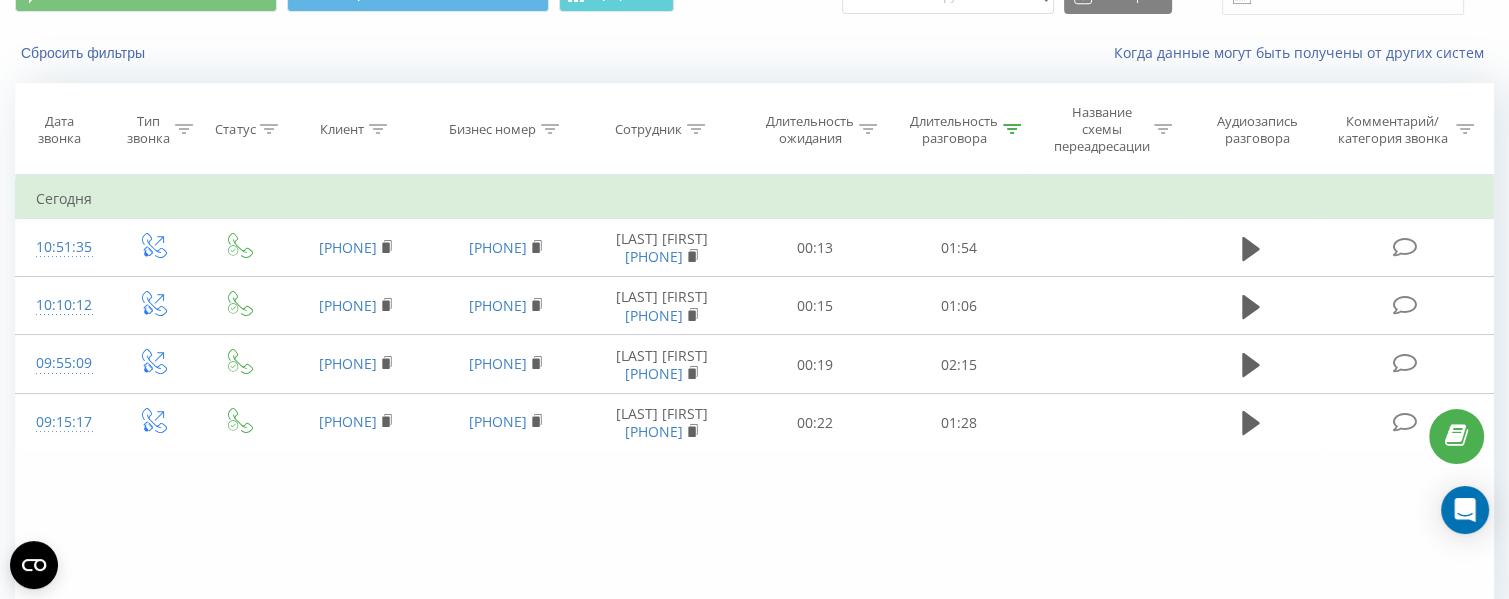 click 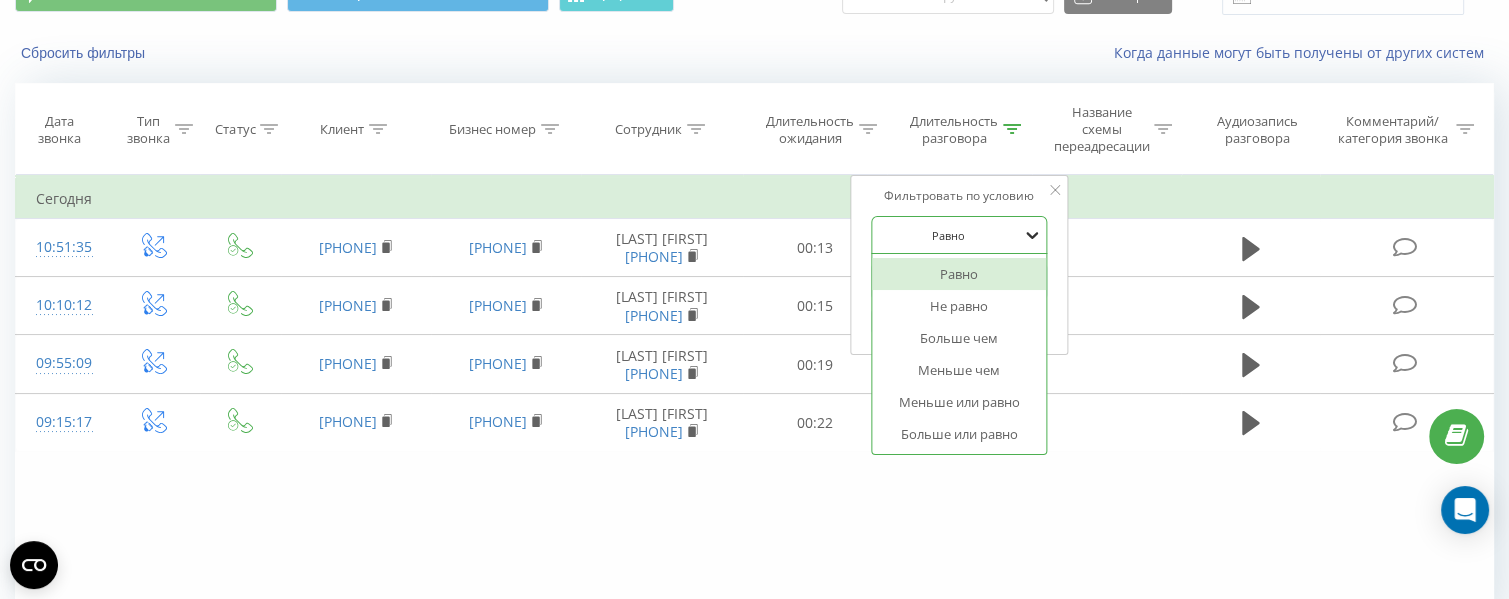 click 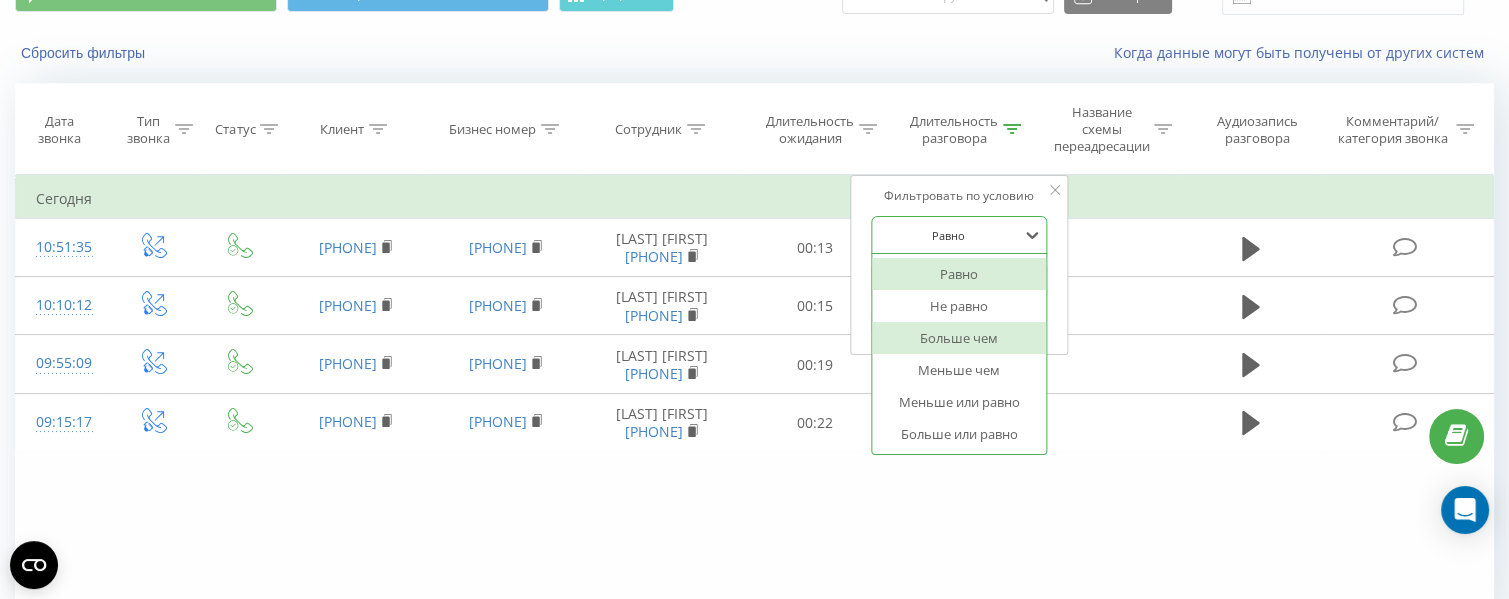 click on "Больше чем" at bounding box center [959, 338] 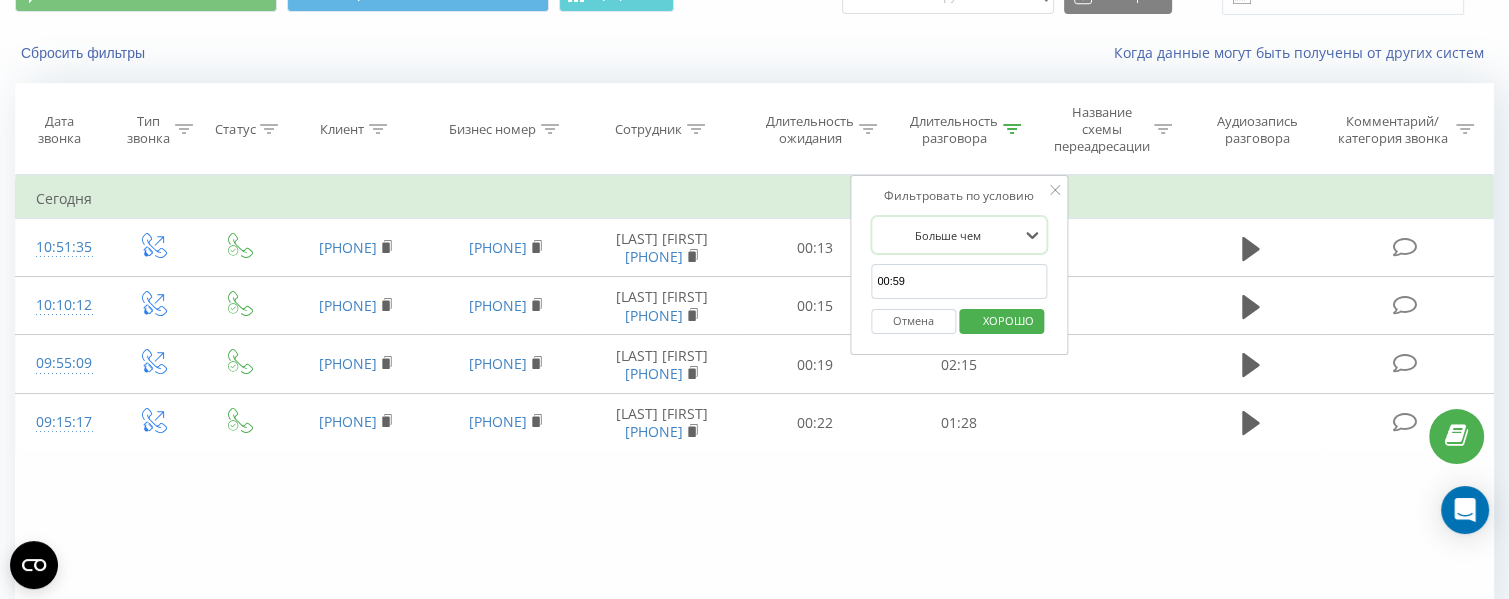 click on "ХОРОШО" at bounding box center [1008, 320] 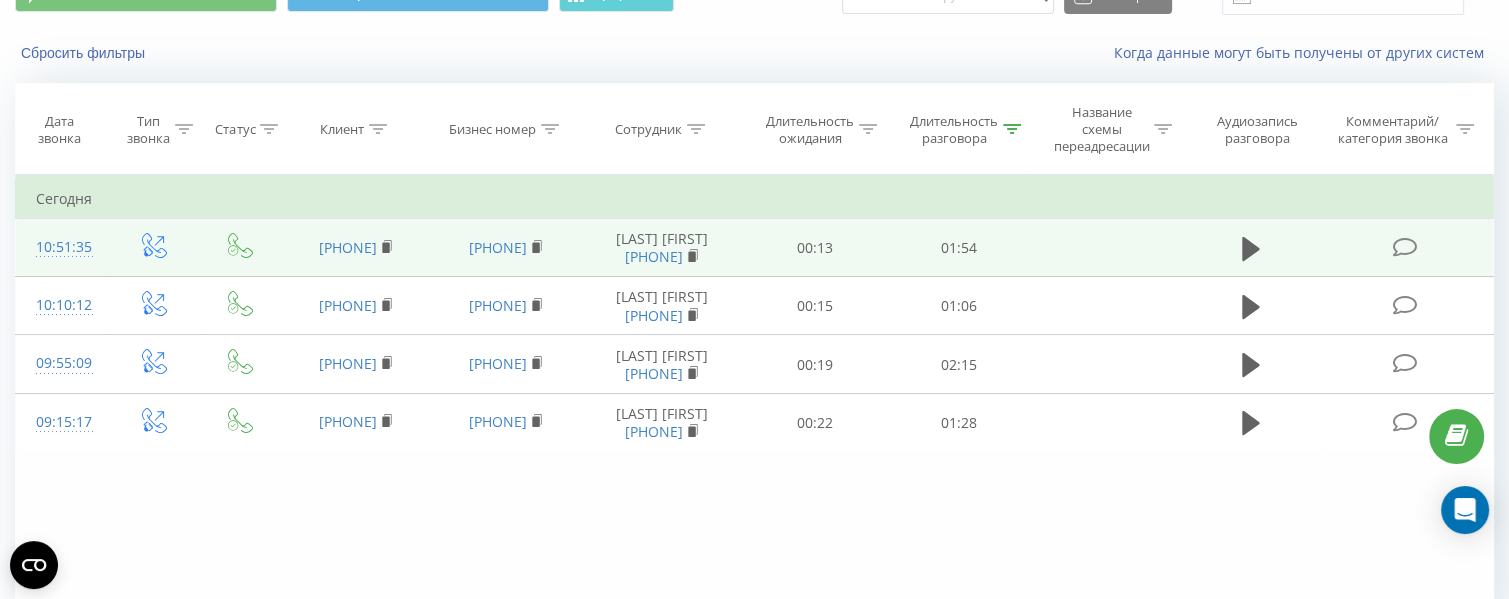 scroll, scrollTop: 199, scrollLeft: 0, axis: vertical 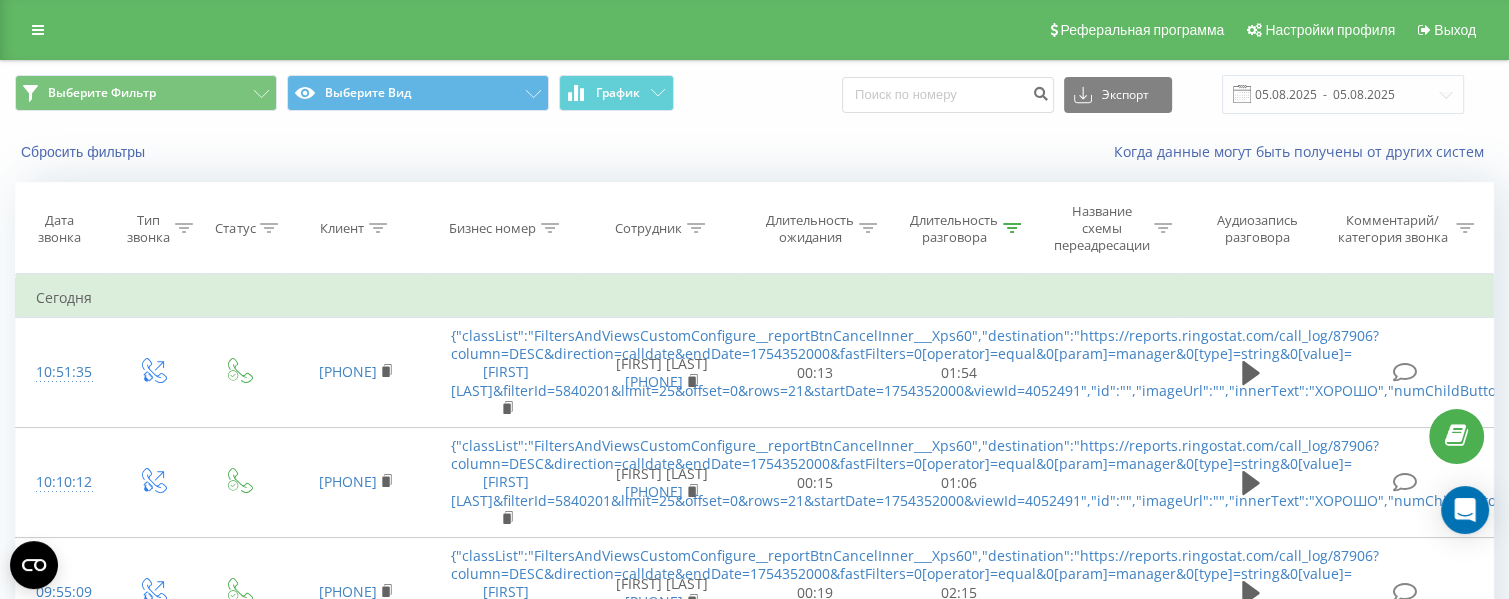 click 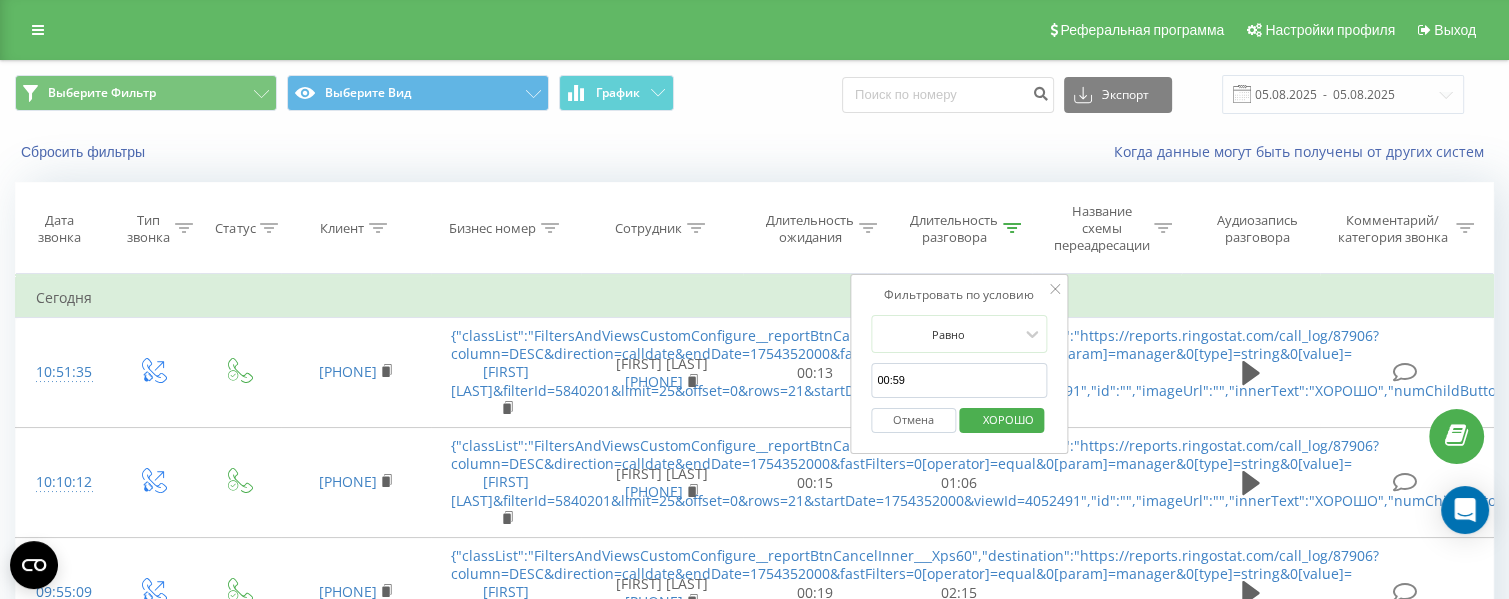 click on "Отмена" at bounding box center (913, 420) 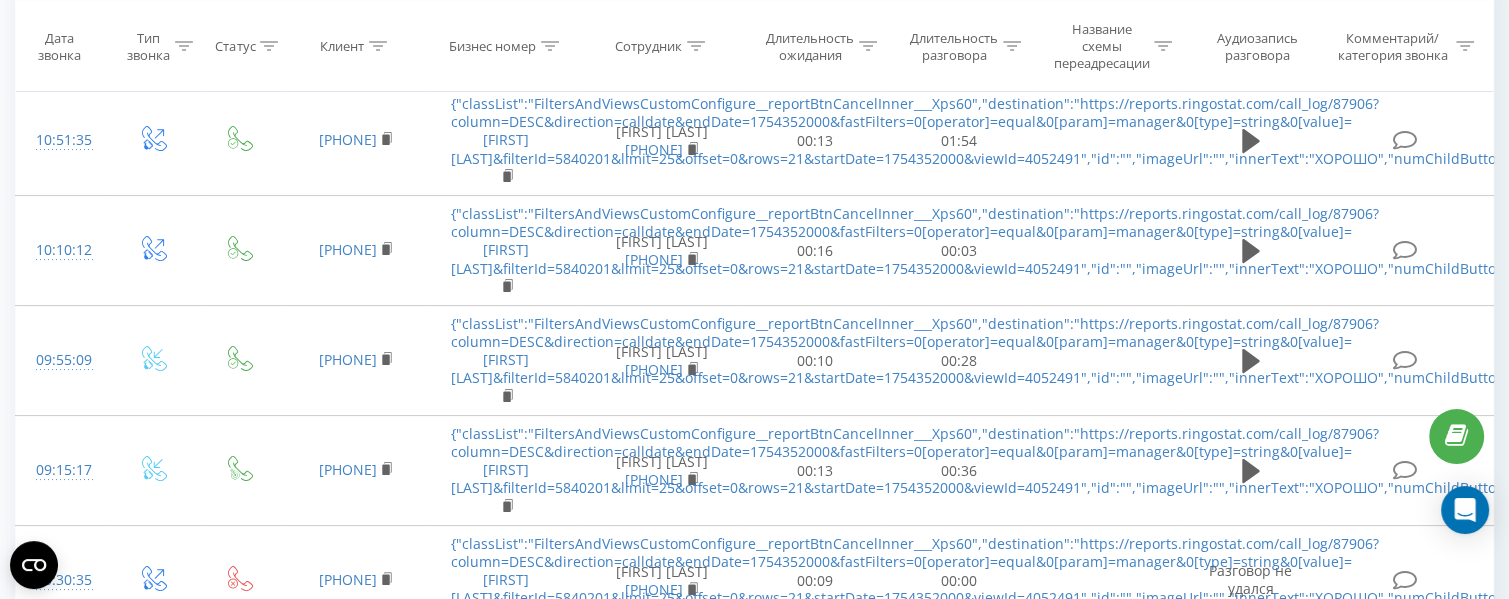 scroll, scrollTop: 0, scrollLeft: 0, axis: both 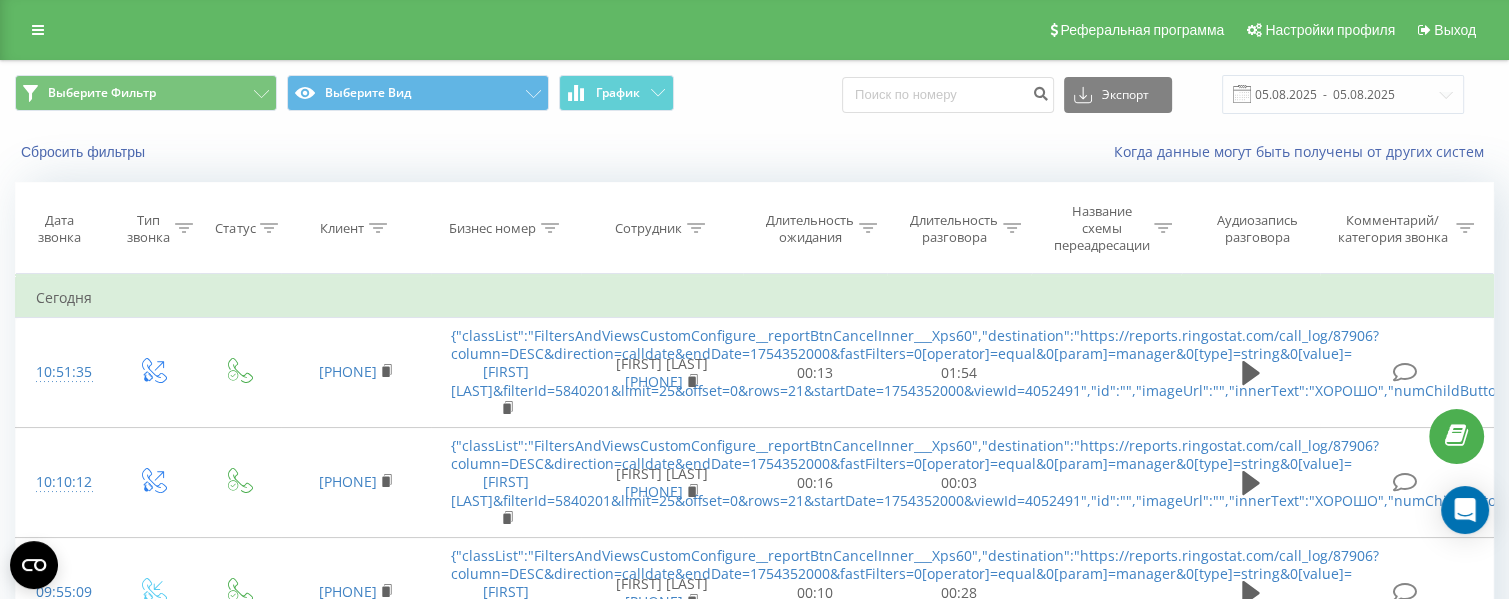 click on "Длительность разговора" at bounding box center [965, 229] 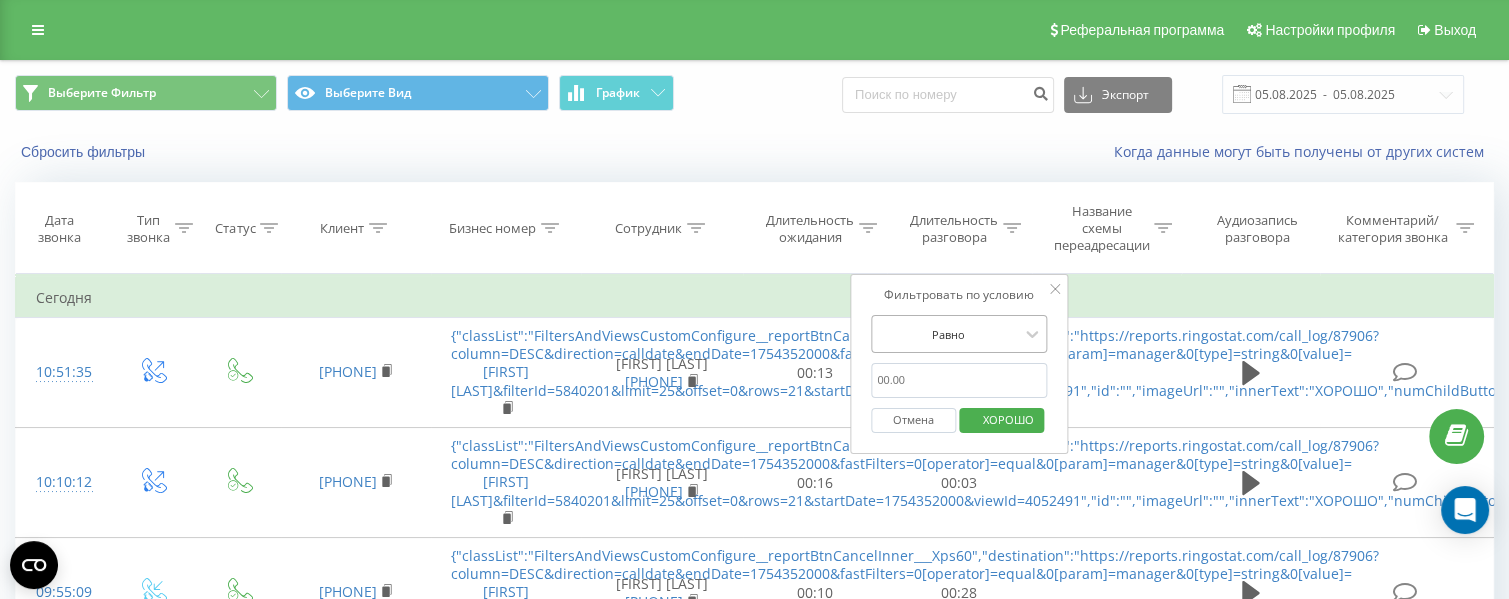 click at bounding box center (948, 334) 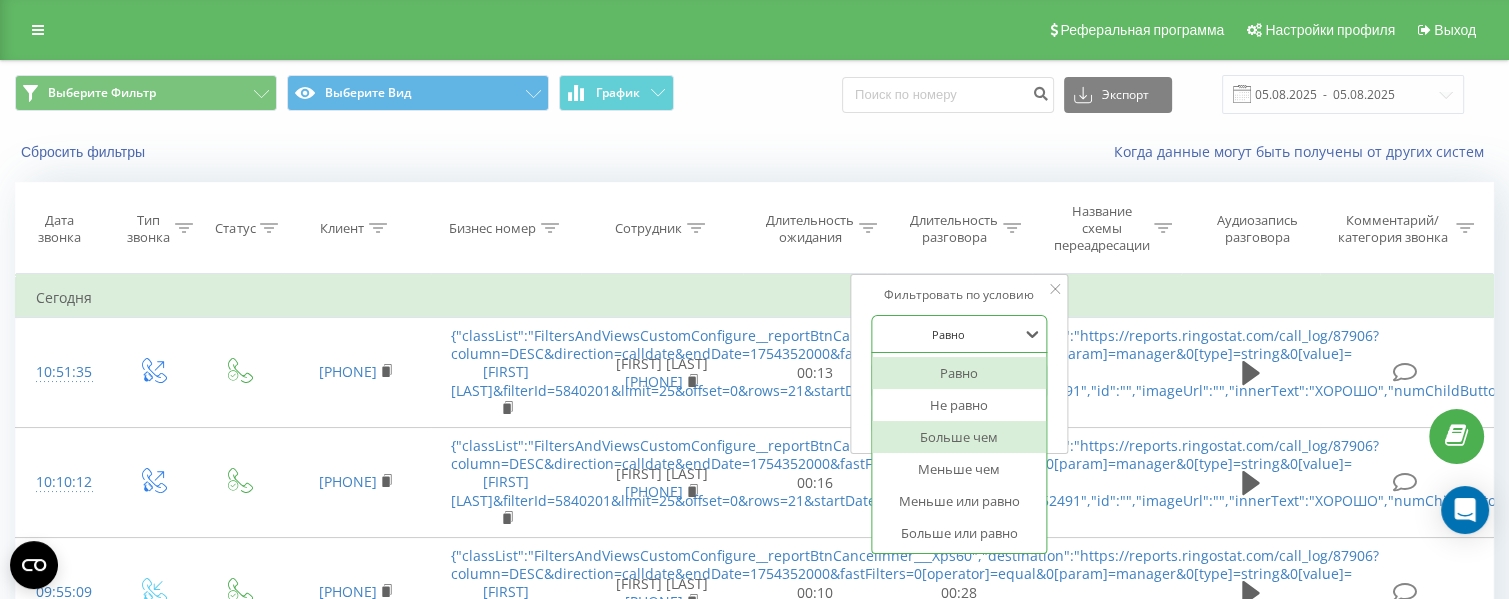 click on "Больше чем" at bounding box center (959, 437) 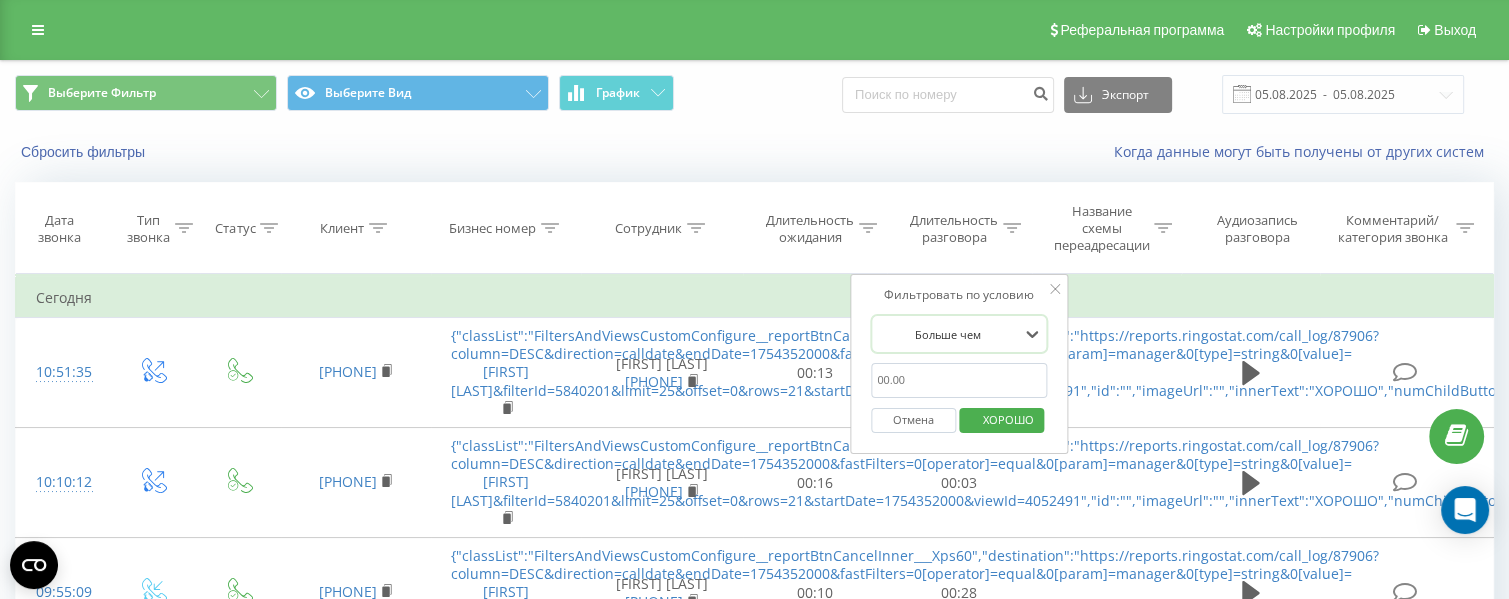 click on "00:59" at bounding box center [959, 380] 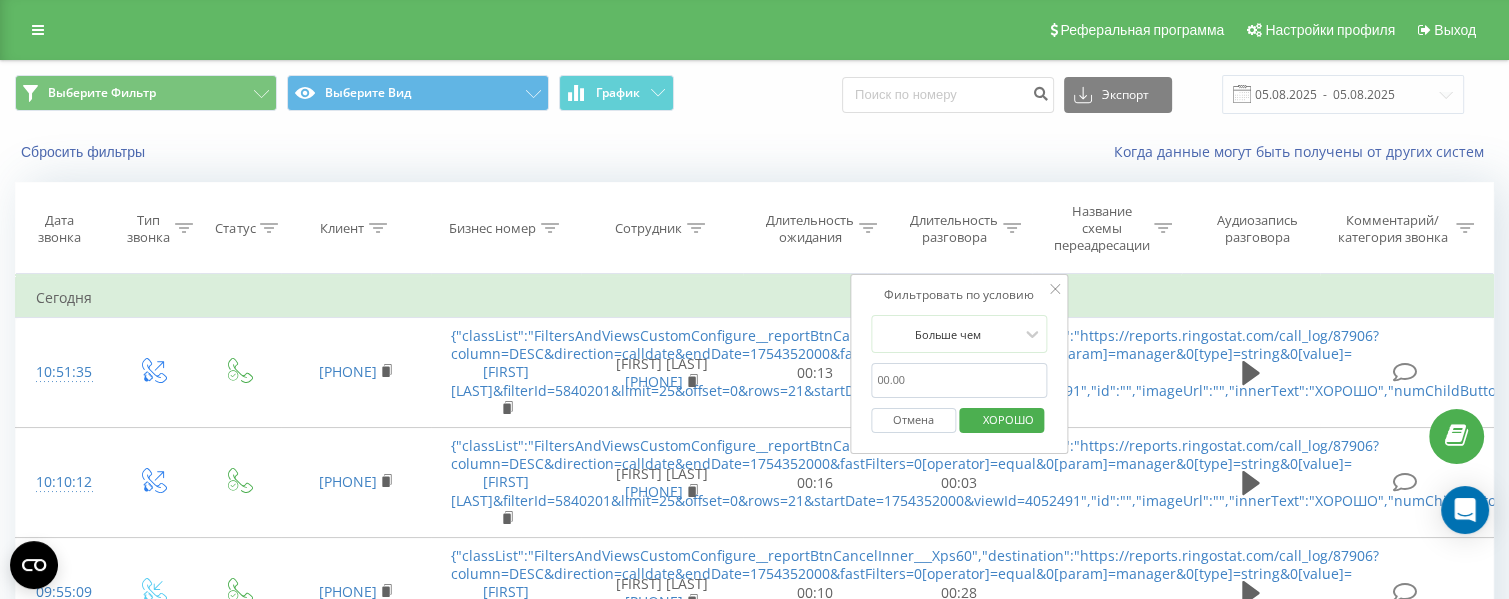 type on "00:59" 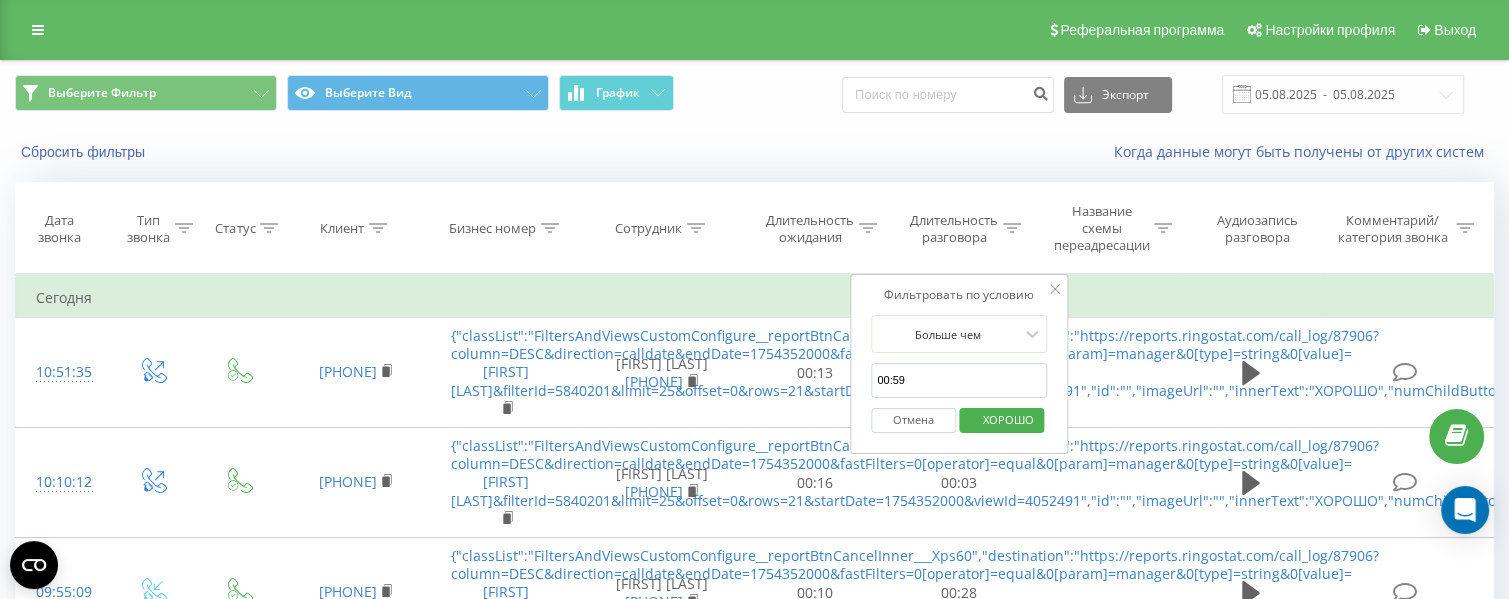 click on "ХОРОШО" at bounding box center (1008, 419) 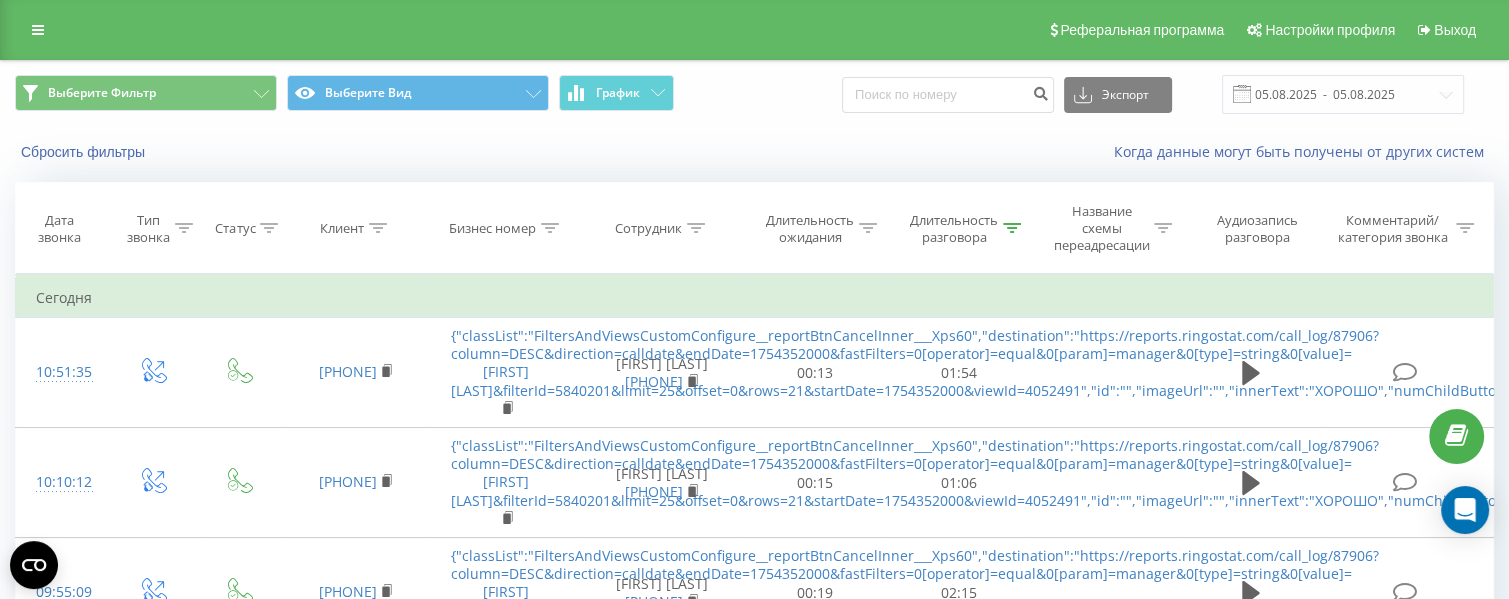 scroll, scrollTop: 199, scrollLeft: 0, axis: vertical 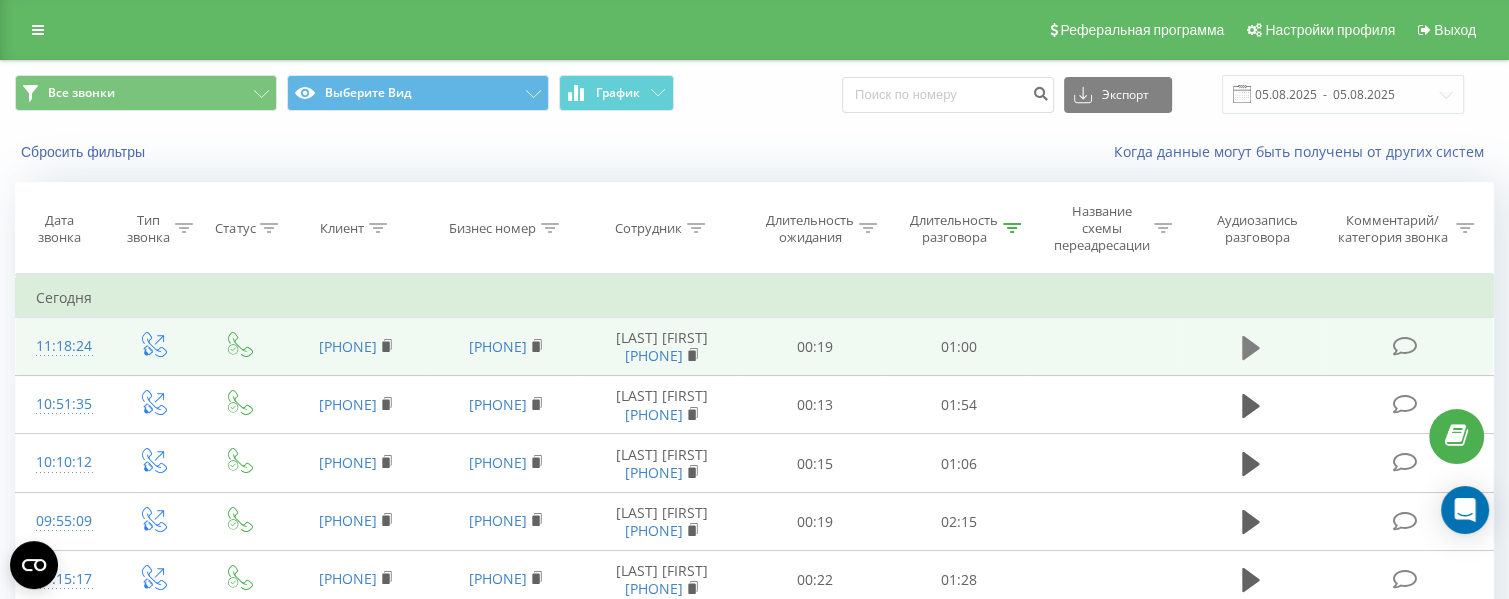 click 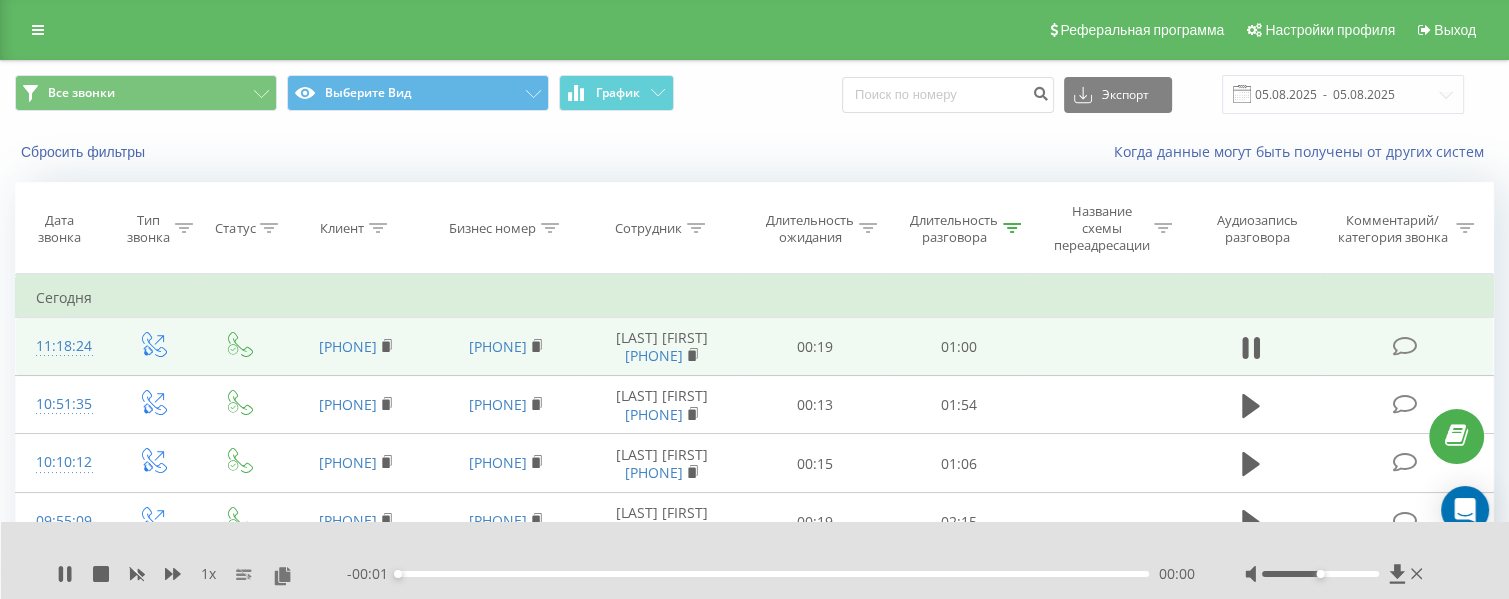 click on "00:00" at bounding box center [773, 574] 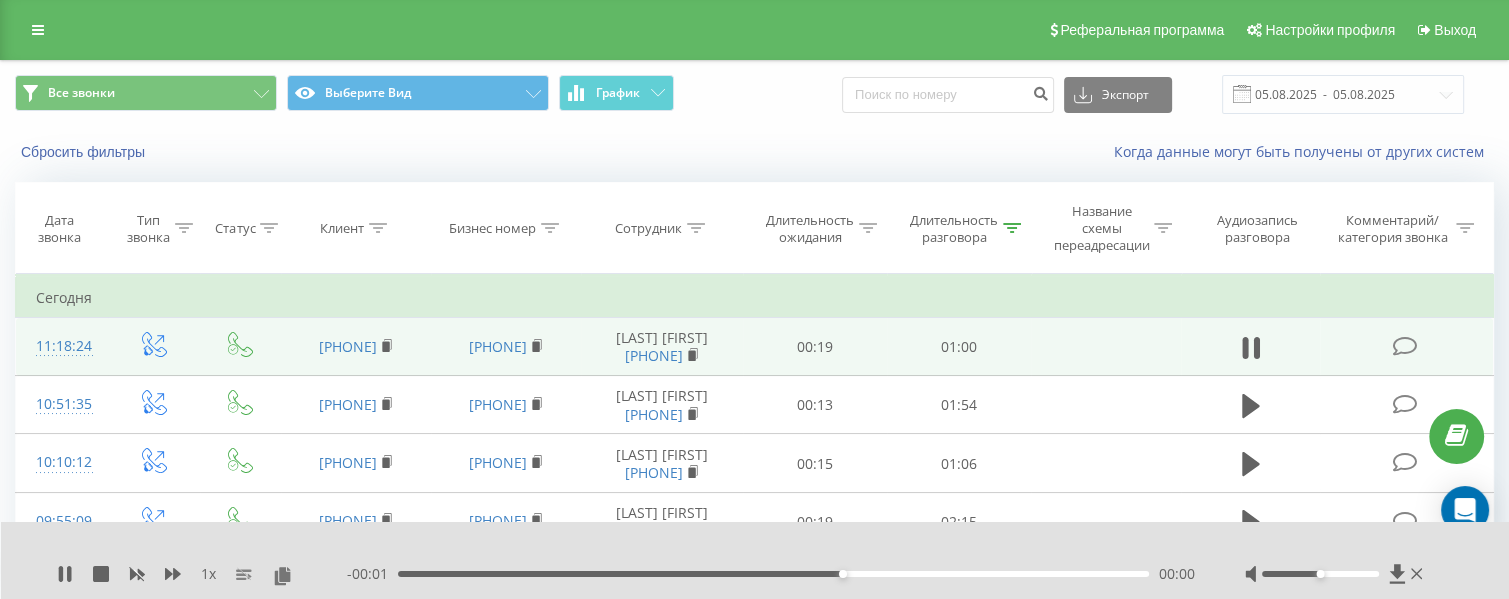 click on "00:36" at bounding box center [773, 574] 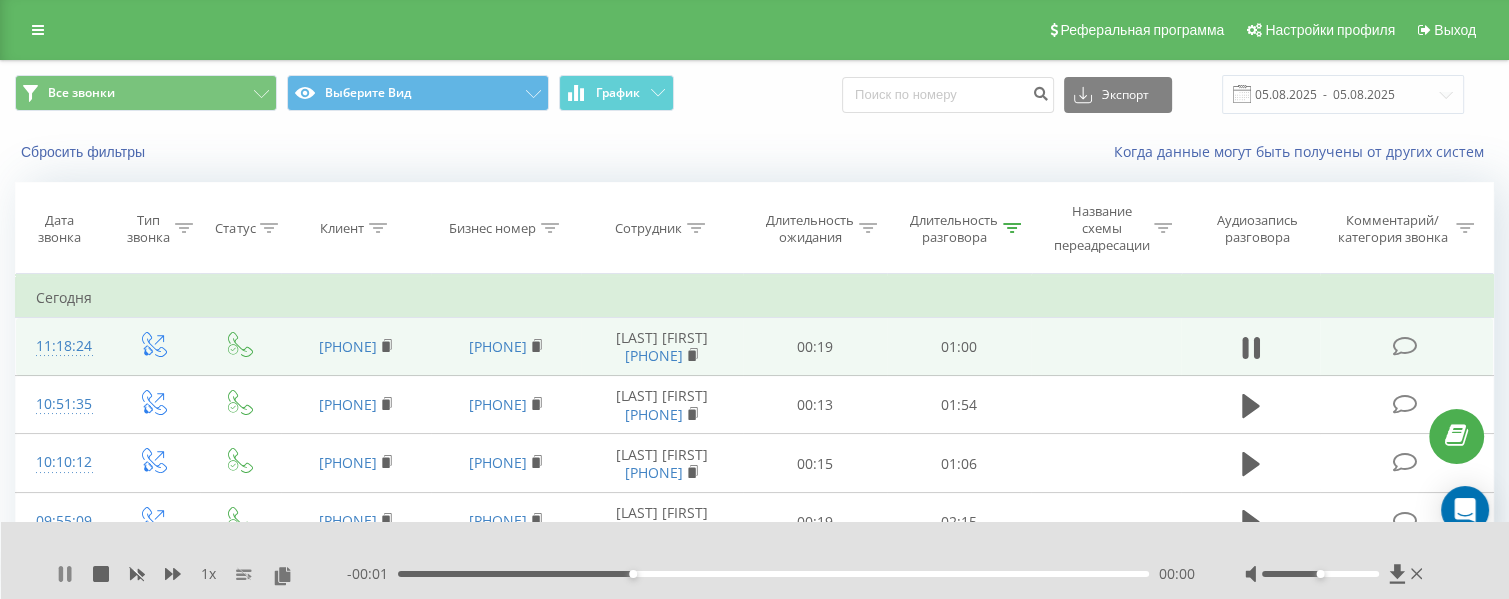 click 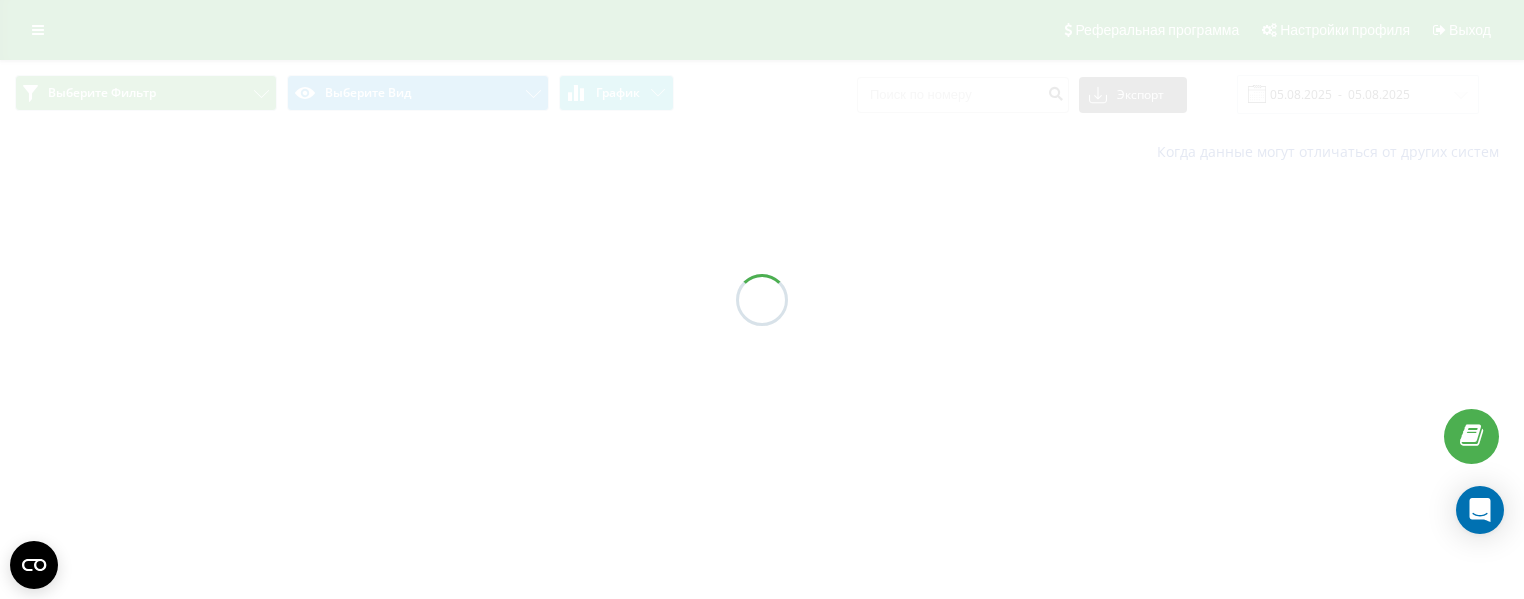 scroll, scrollTop: 0, scrollLeft: 0, axis: both 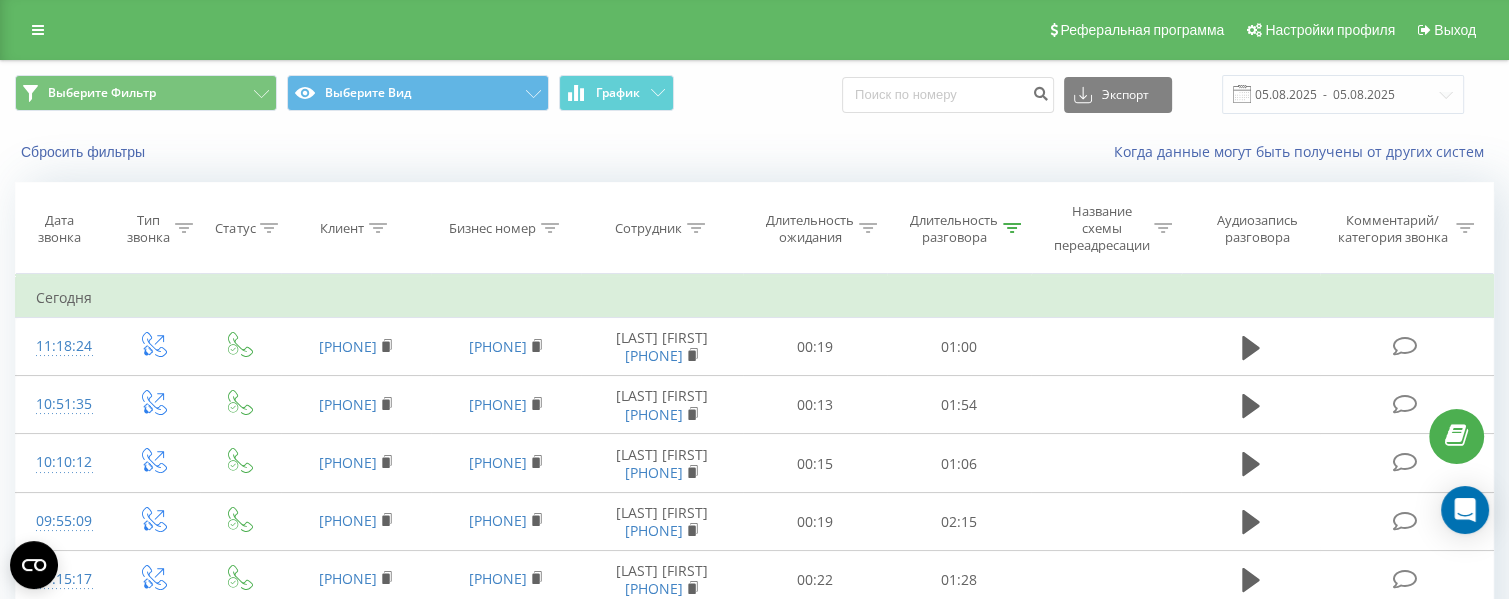 click 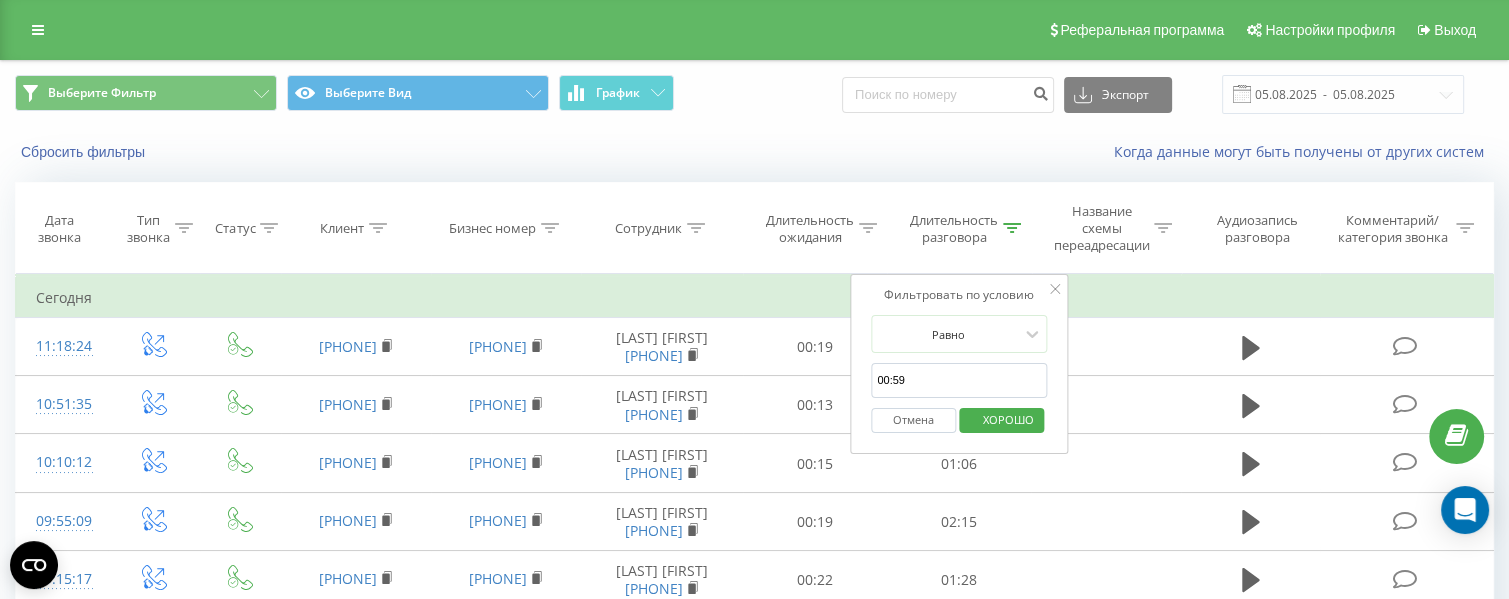 click on "Отмена ХОРОШО" at bounding box center (959, 420) 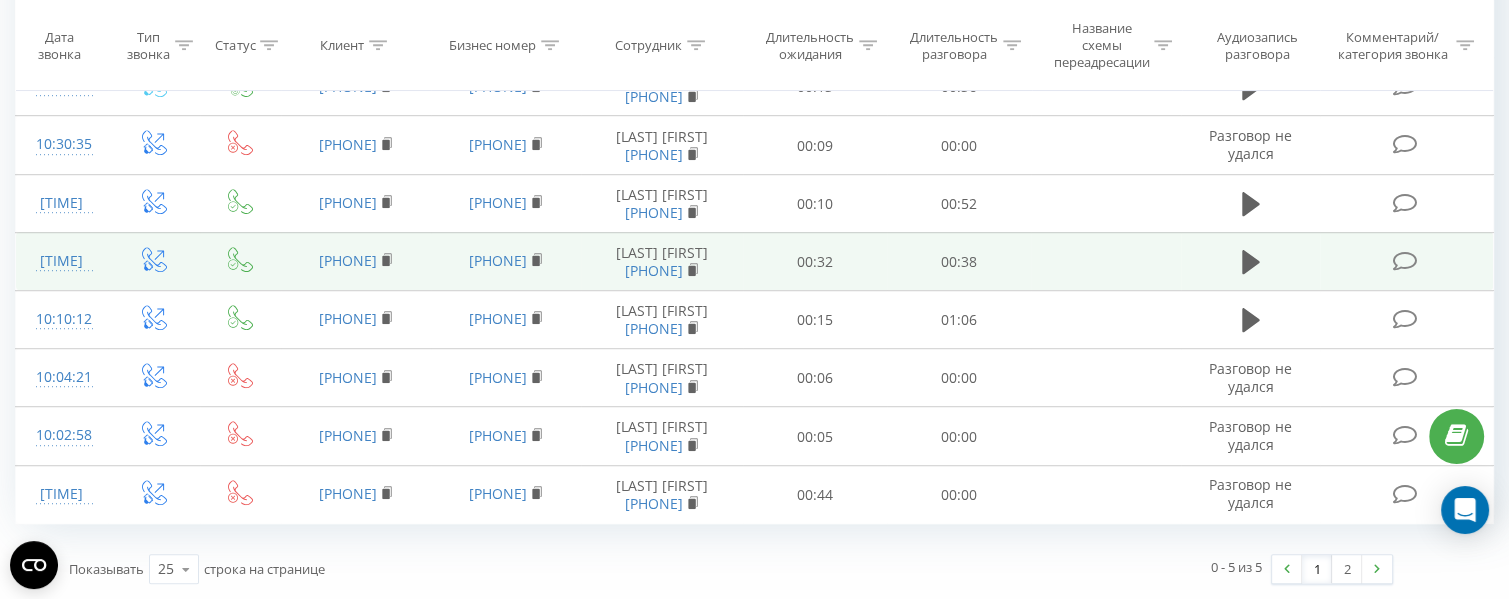 scroll, scrollTop: 1744, scrollLeft: 0, axis: vertical 